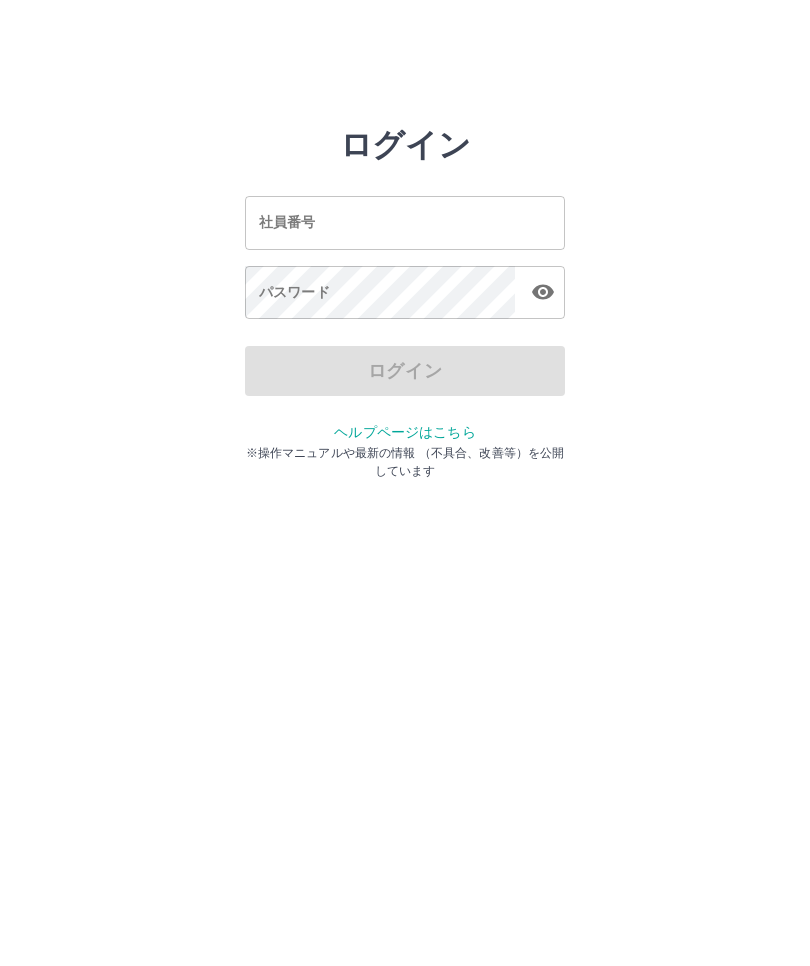 scroll, scrollTop: 0, scrollLeft: 0, axis: both 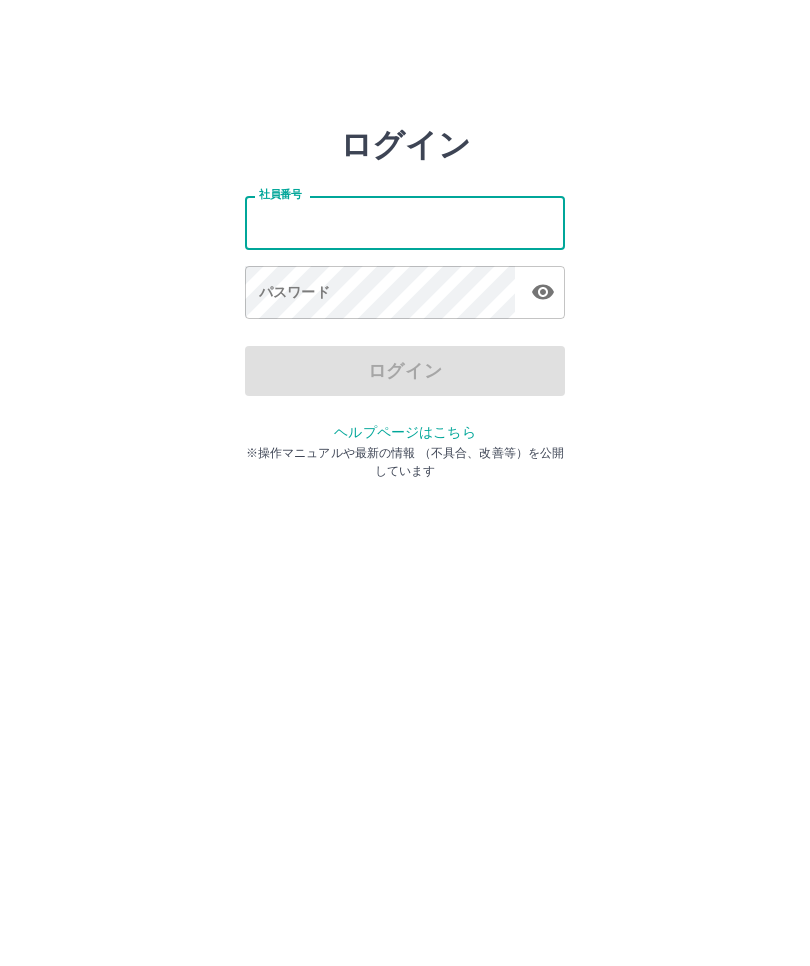 click on "社員番号" at bounding box center [405, 222] 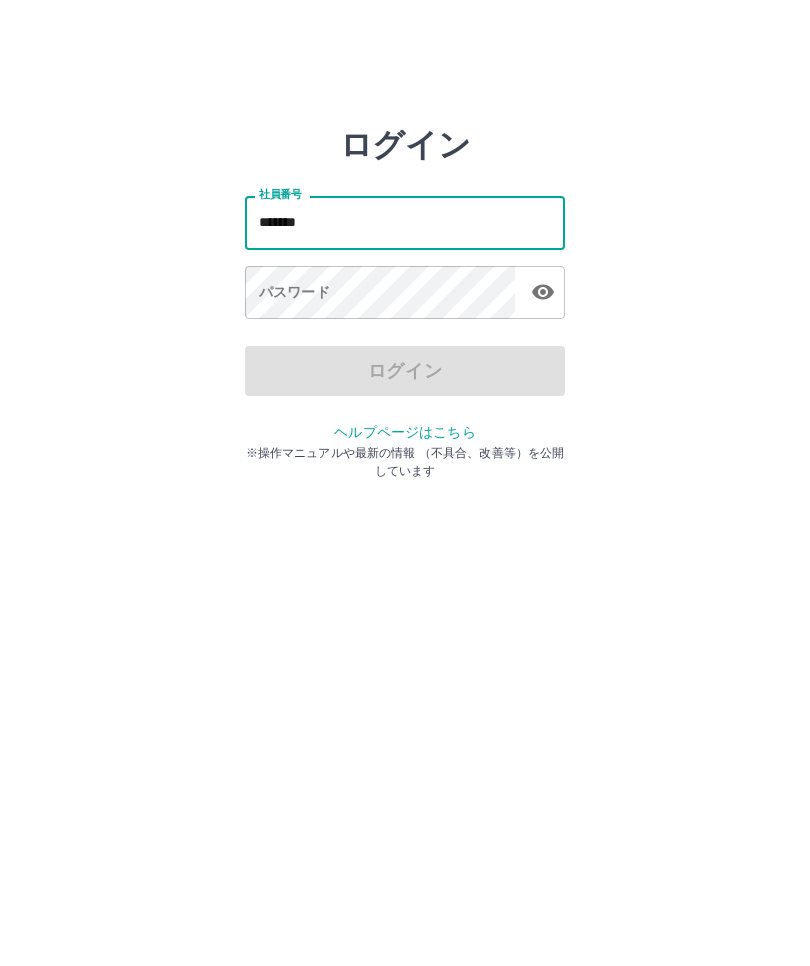 type on "*******" 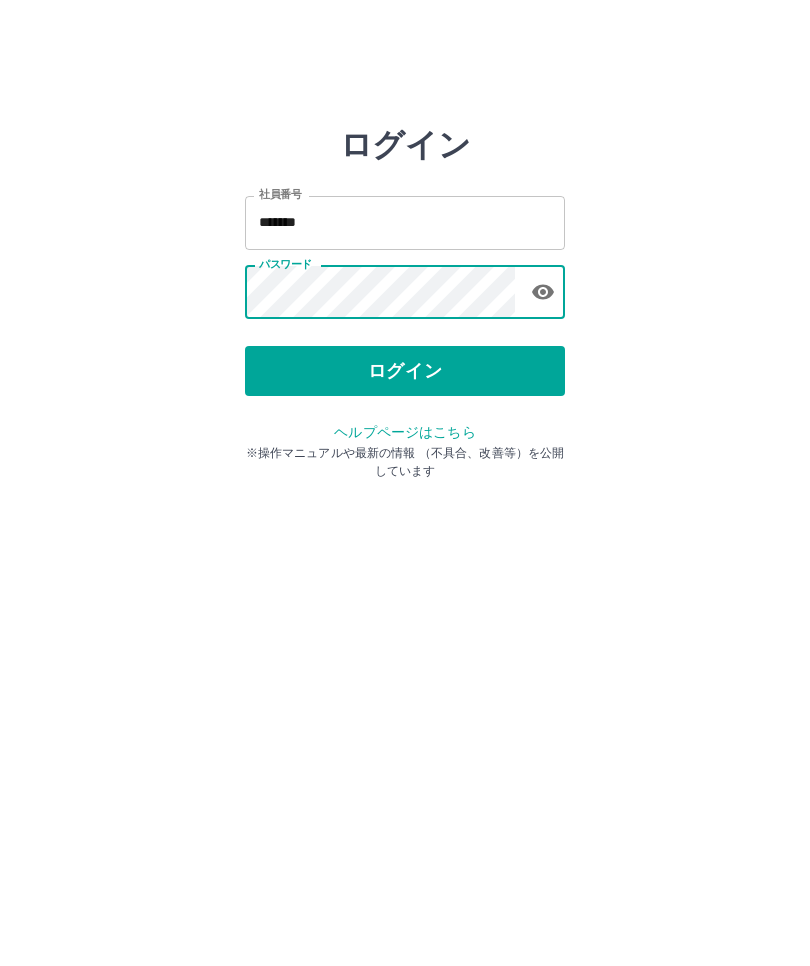 click on "ログイン" at bounding box center (405, 371) 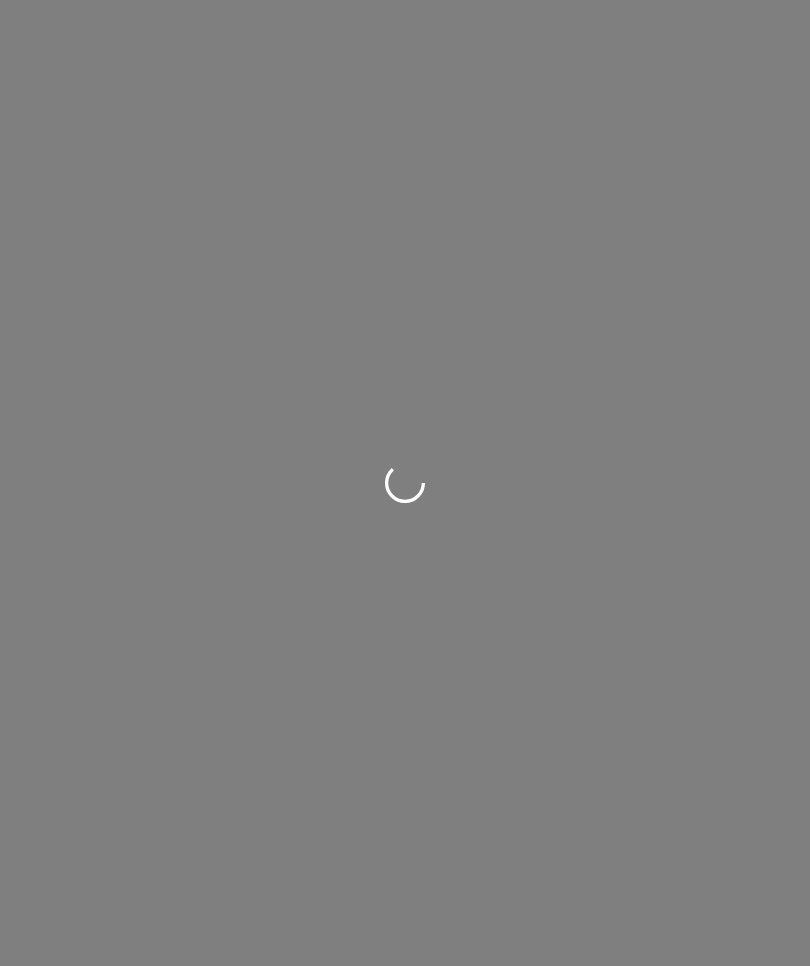 scroll, scrollTop: 0, scrollLeft: 0, axis: both 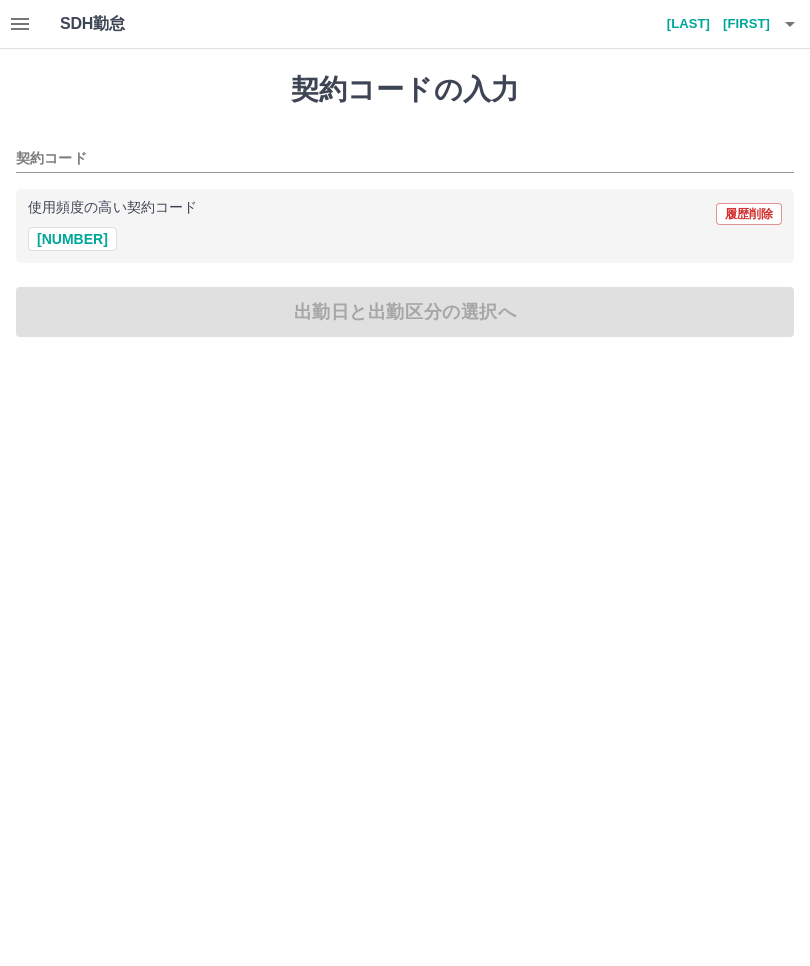click on "[NUMBER]" at bounding box center [72, 239] 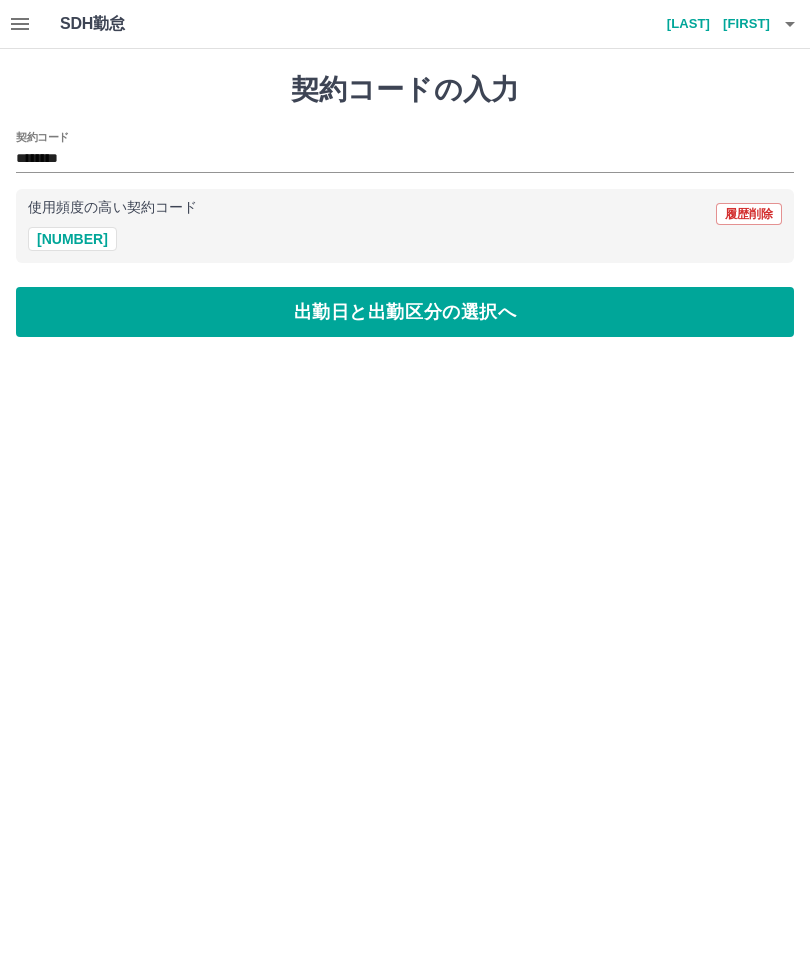 click on "出勤日と出勤区分の選択へ" at bounding box center [405, 312] 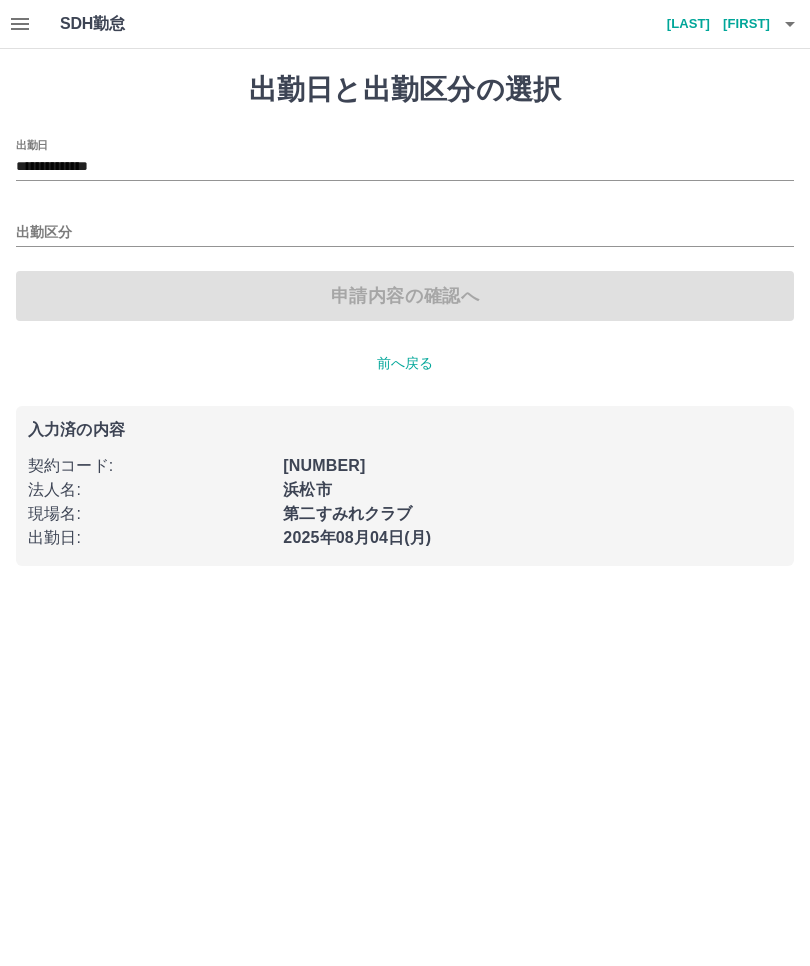click on "出勤区分" at bounding box center (405, 233) 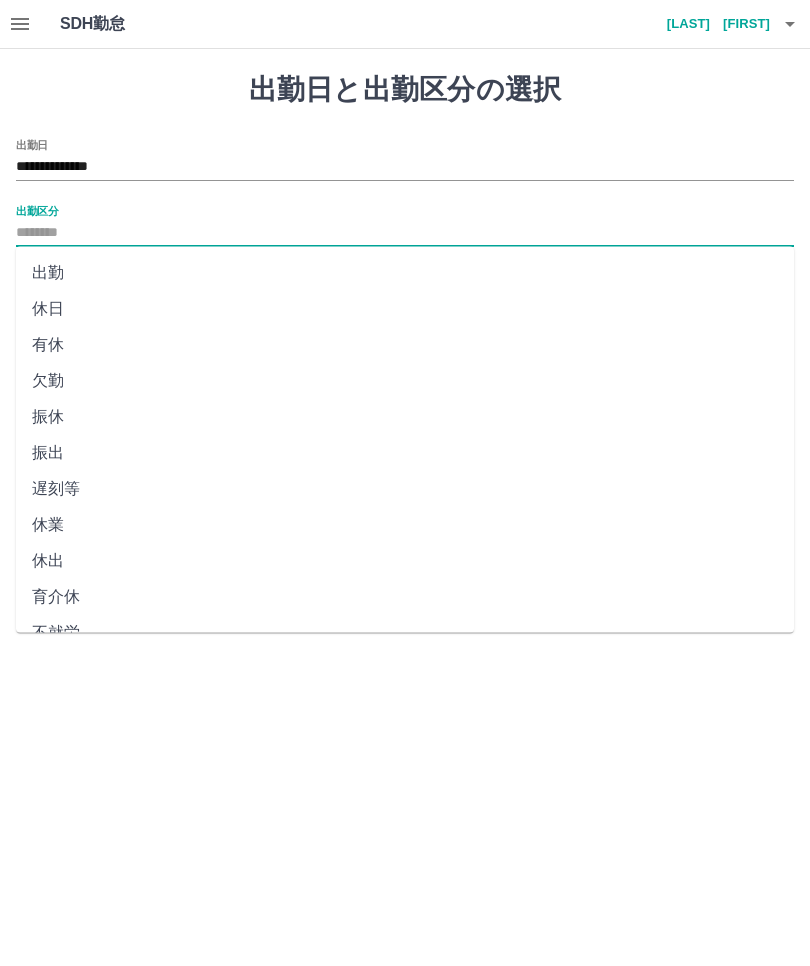 click on "出勤" at bounding box center [405, 273] 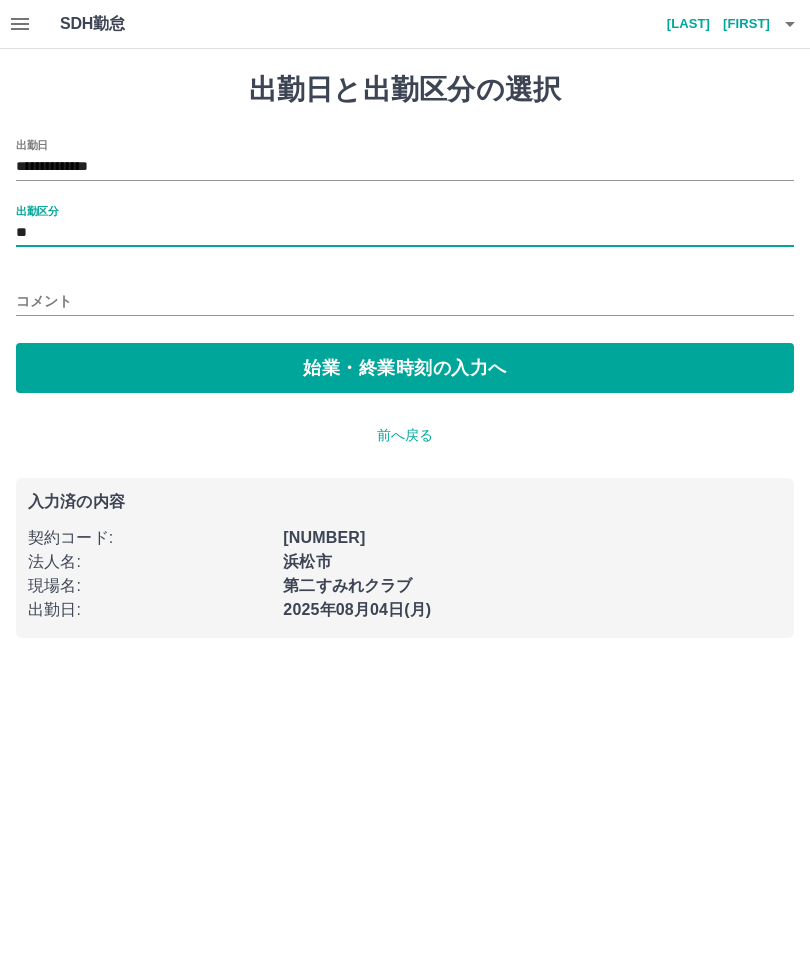 click on "始業・終業時刻の入力へ" at bounding box center (405, 368) 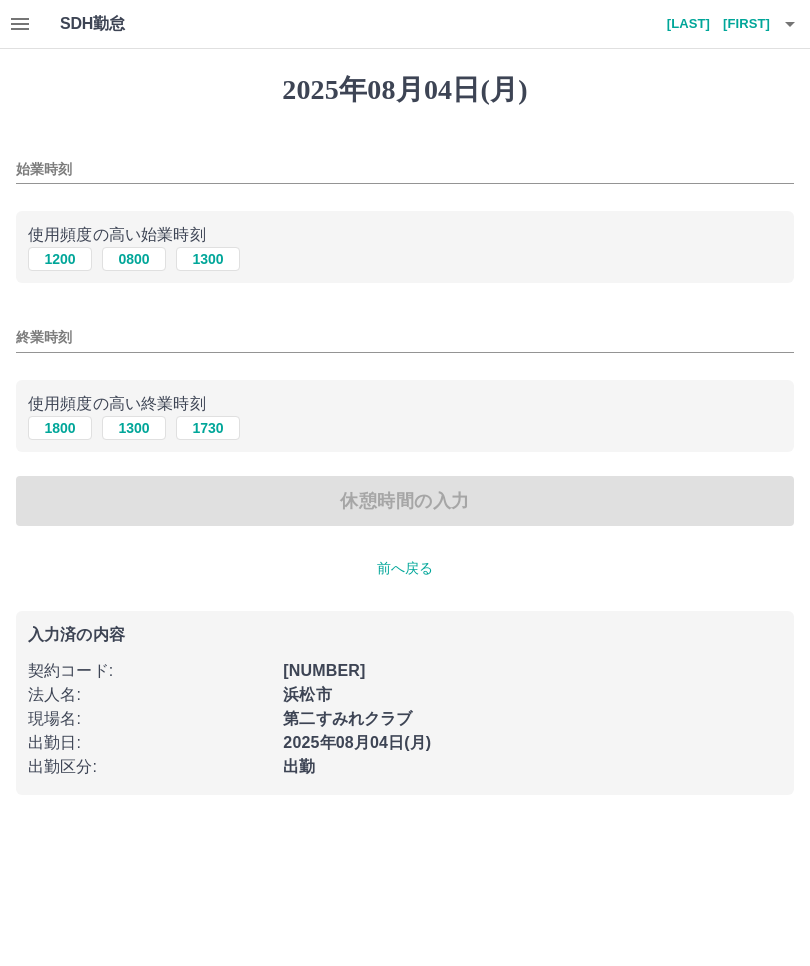 click on "0800" at bounding box center (134, 259) 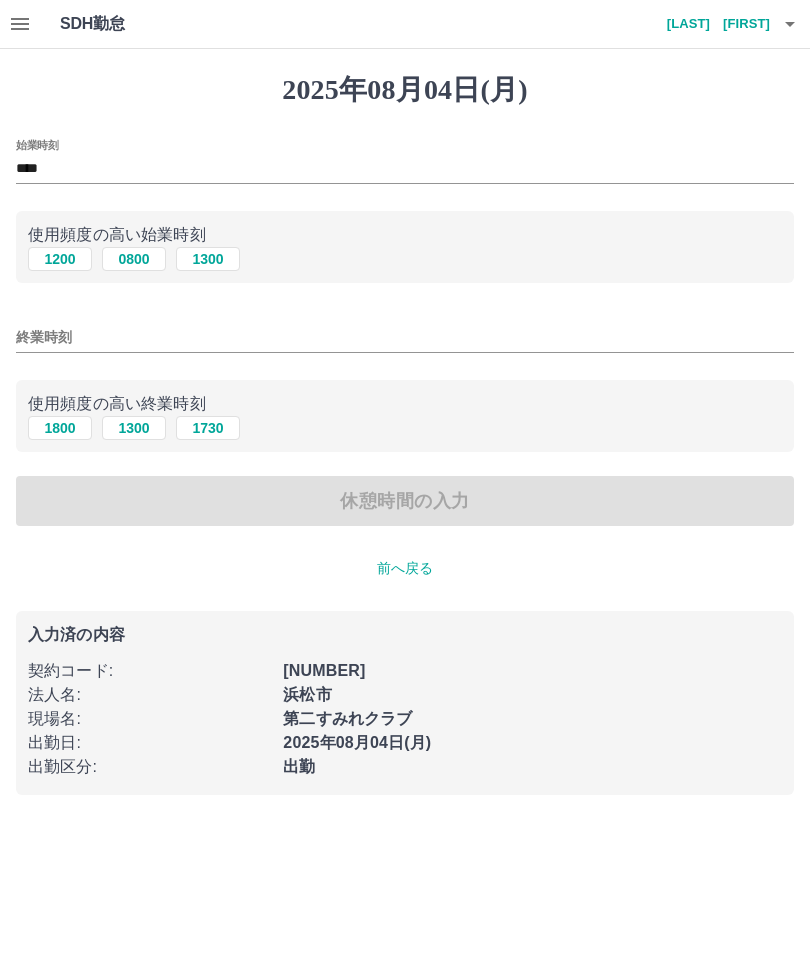 click on "1730" at bounding box center [208, 428] 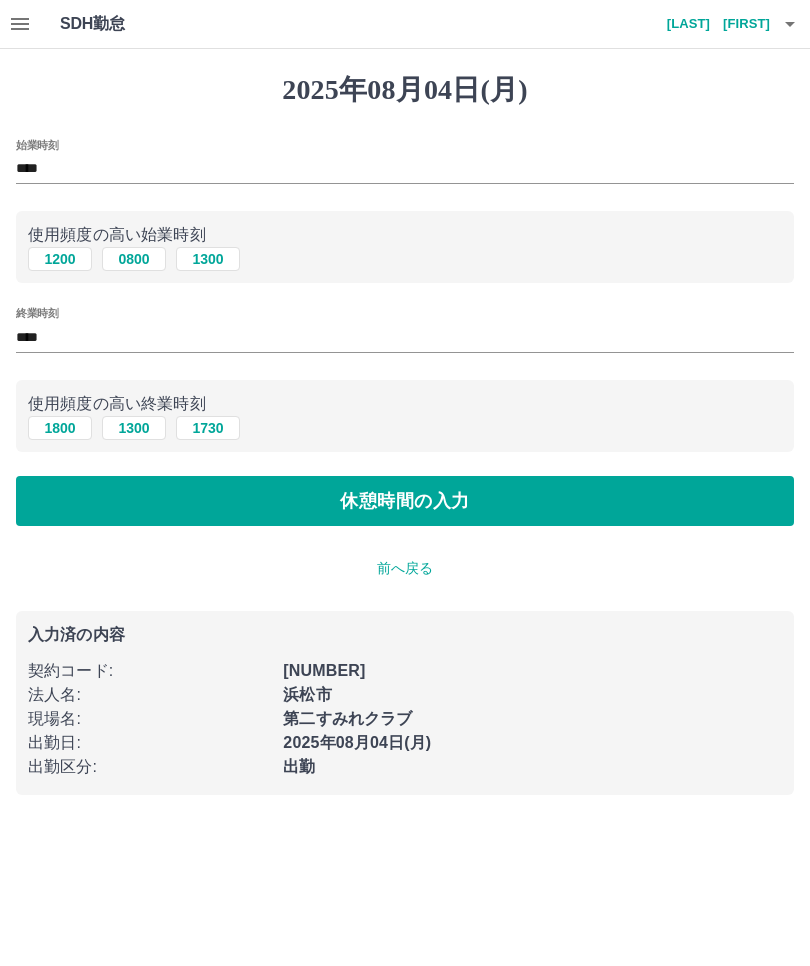 click on "休憩時間の入力" at bounding box center (405, 501) 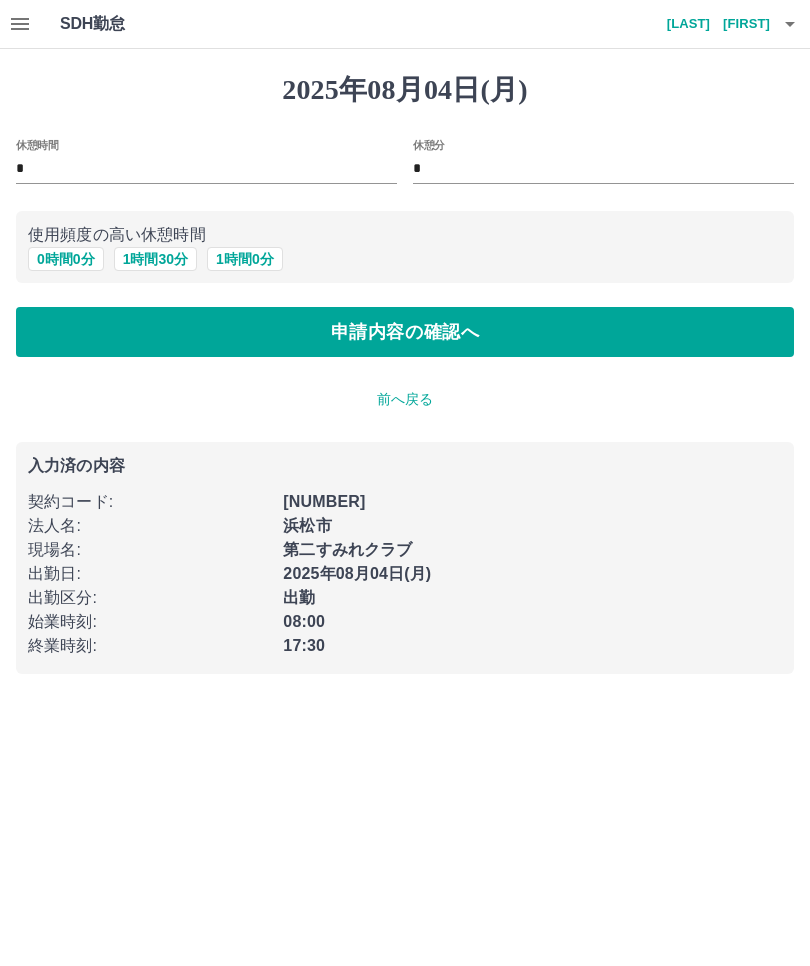 click on "1 時間 30 分" at bounding box center (155, 259) 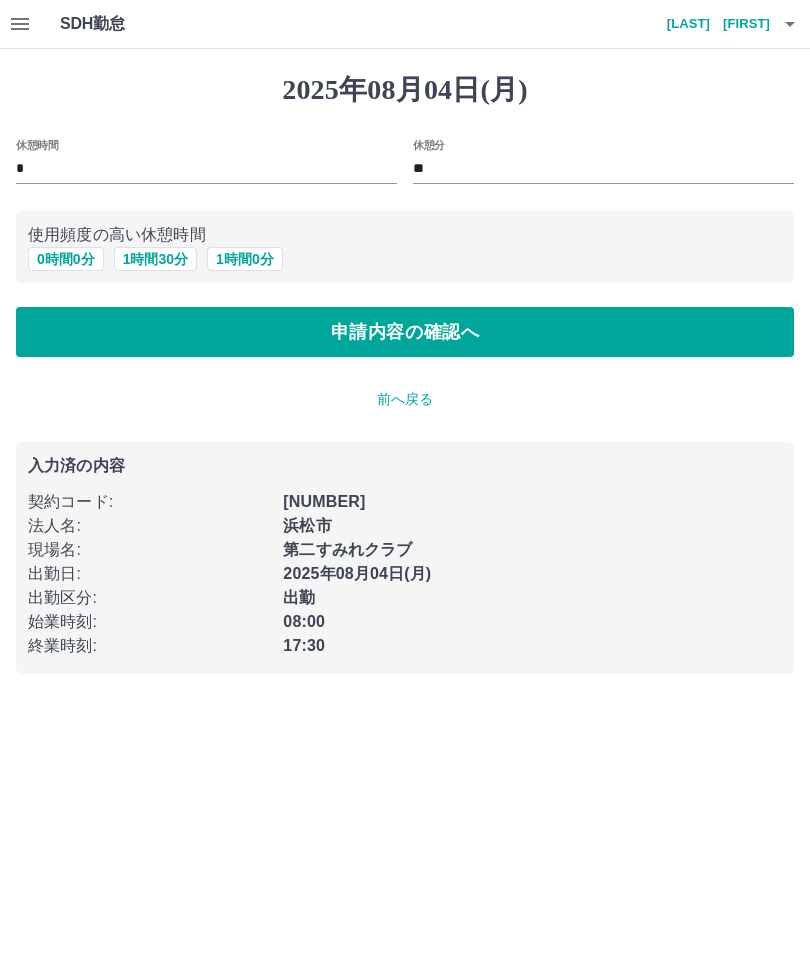 click on "申請内容の確認へ" at bounding box center [405, 332] 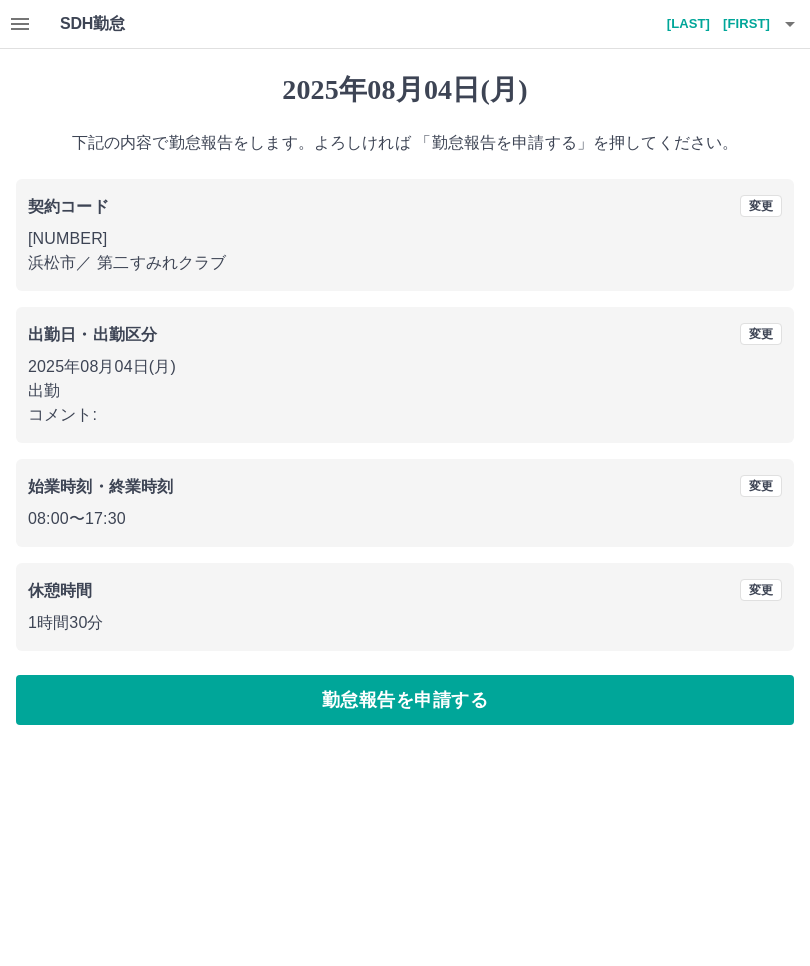 click on "勤怠報告を申請する" at bounding box center [405, 700] 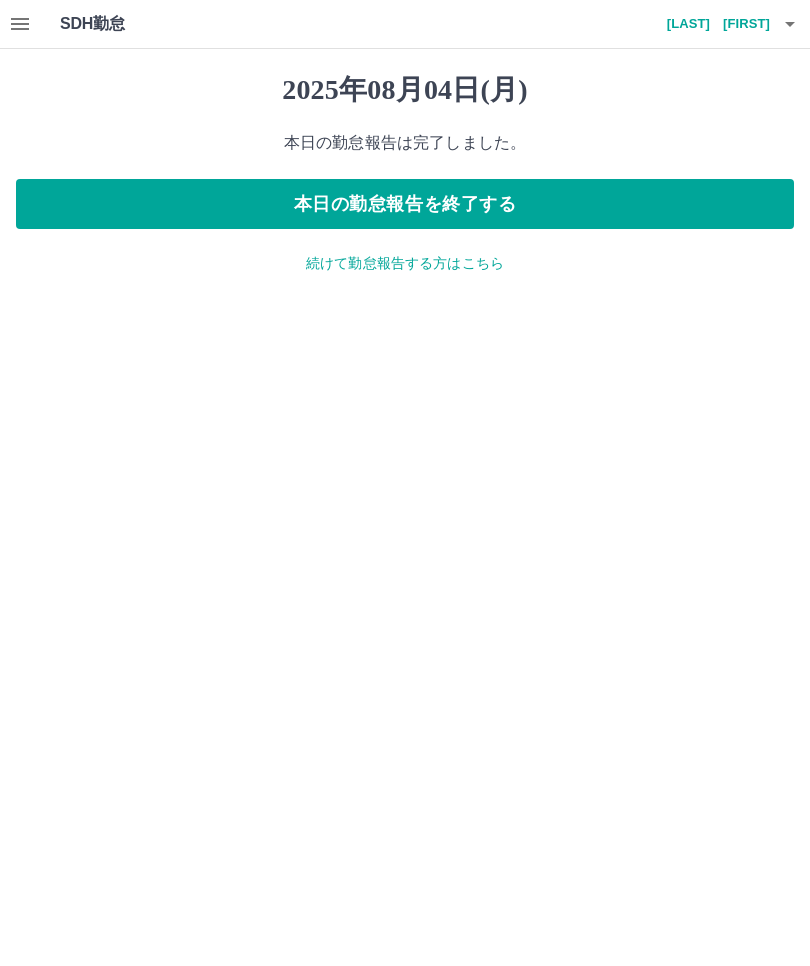 click 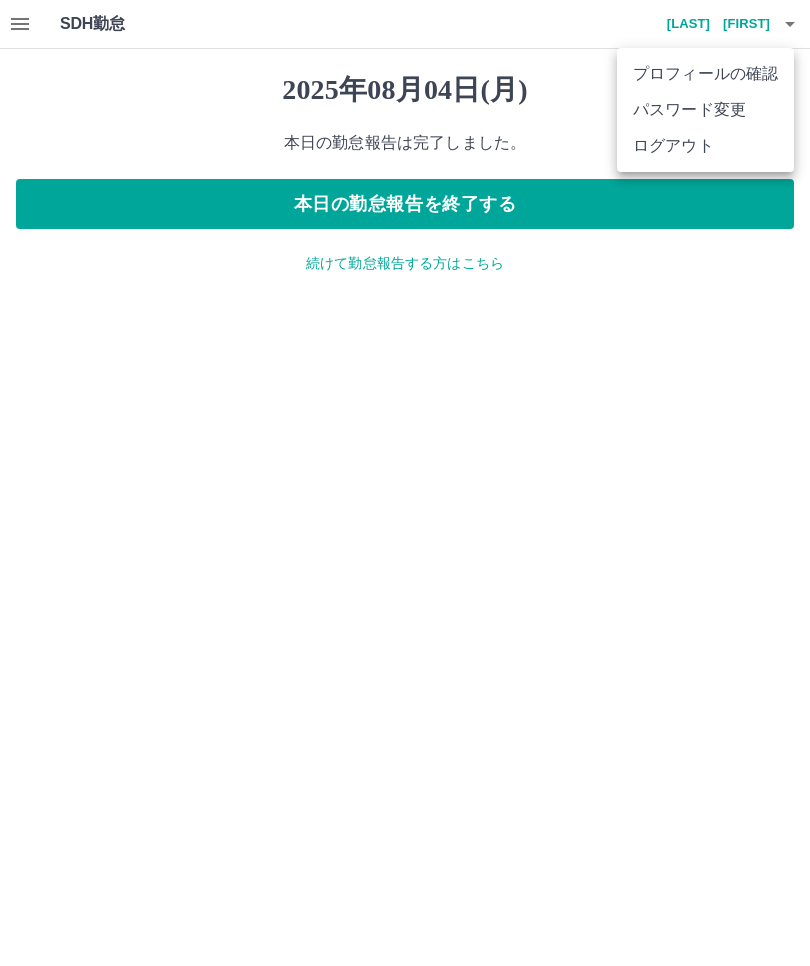 click on "ログアウト" at bounding box center [705, 146] 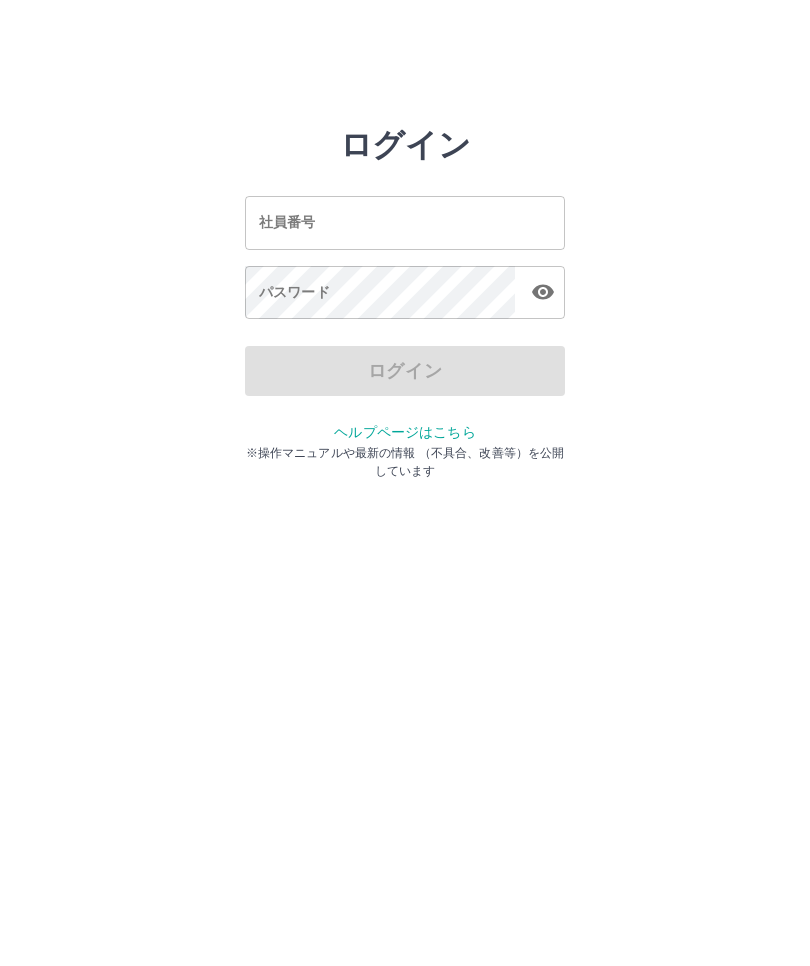 scroll, scrollTop: 0, scrollLeft: 0, axis: both 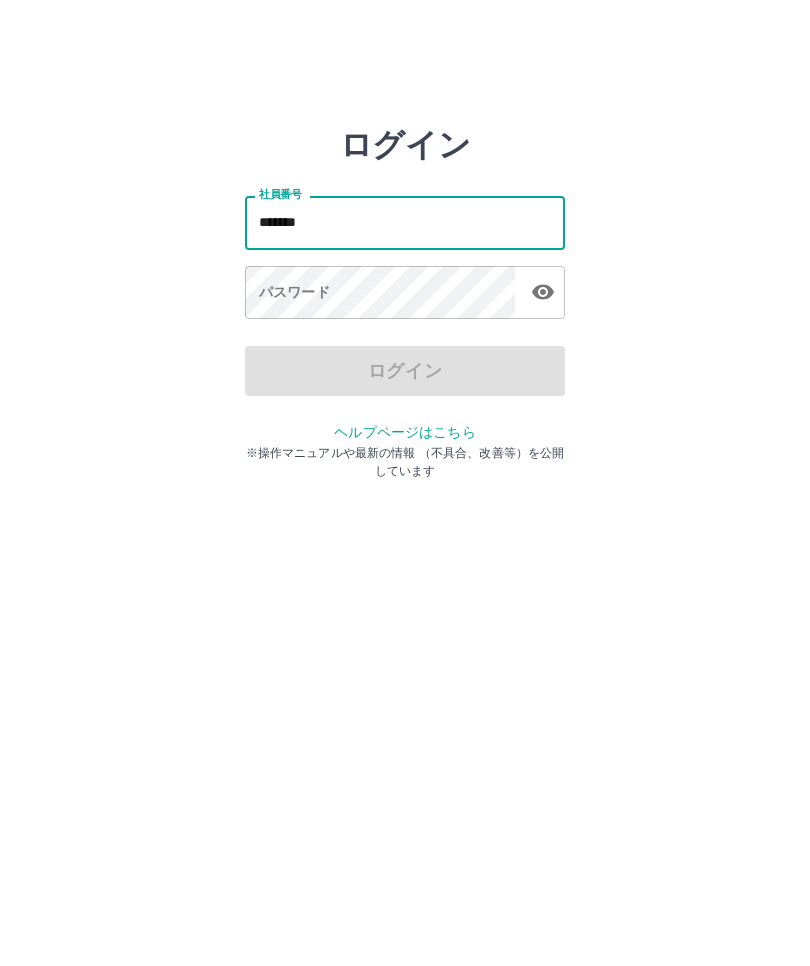 type on "*******" 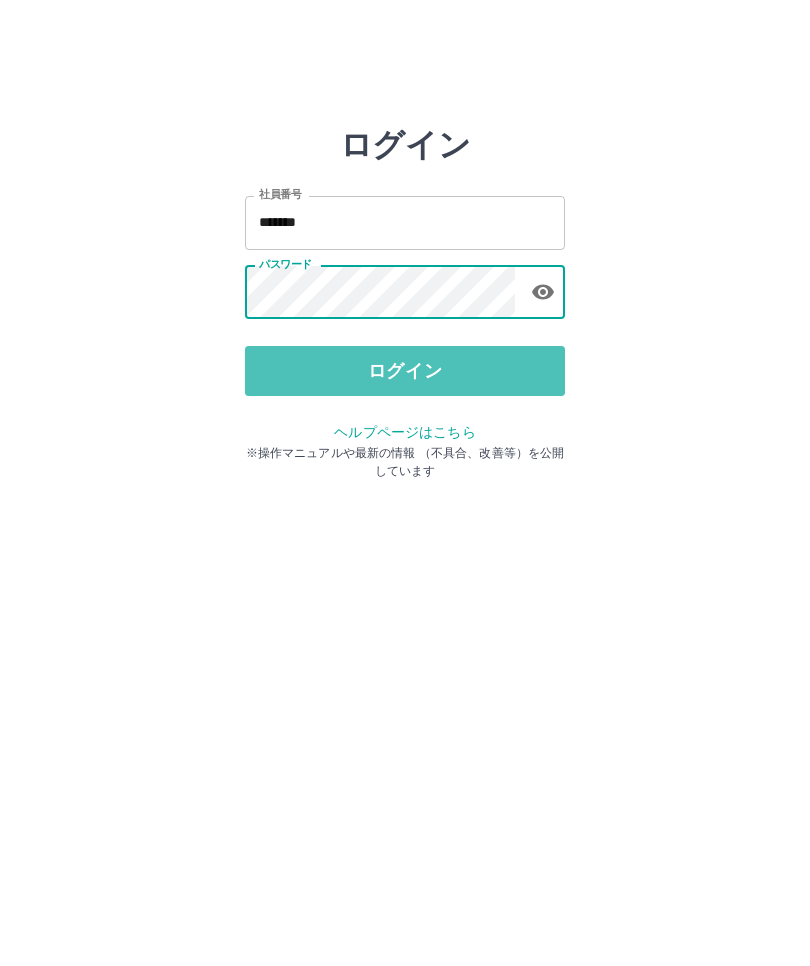 click on "ログイン" at bounding box center [405, 371] 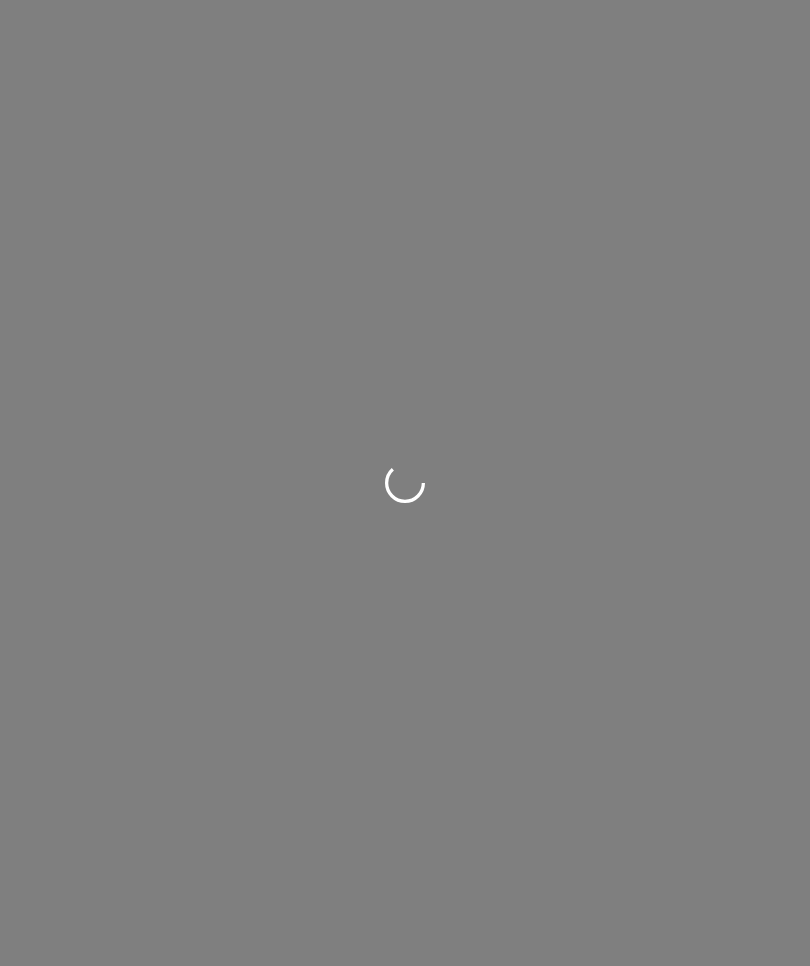 scroll, scrollTop: 0, scrollLeft: 0, axis: both 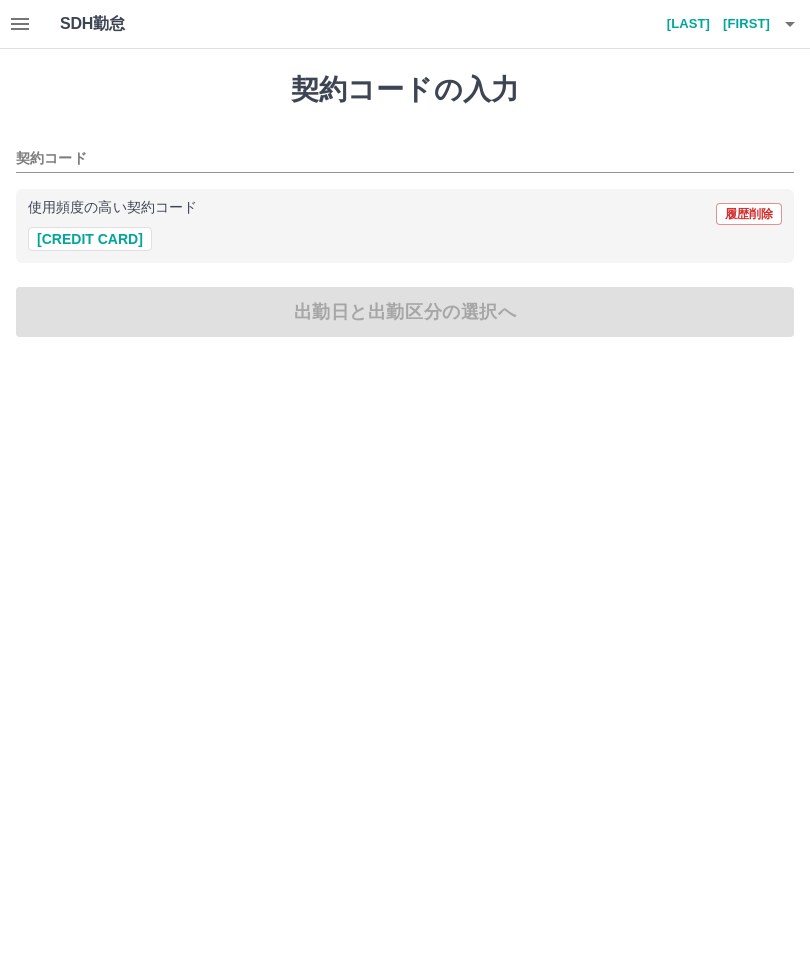 click on "[CREDIT CARD]" at bounding box center [90, 239] 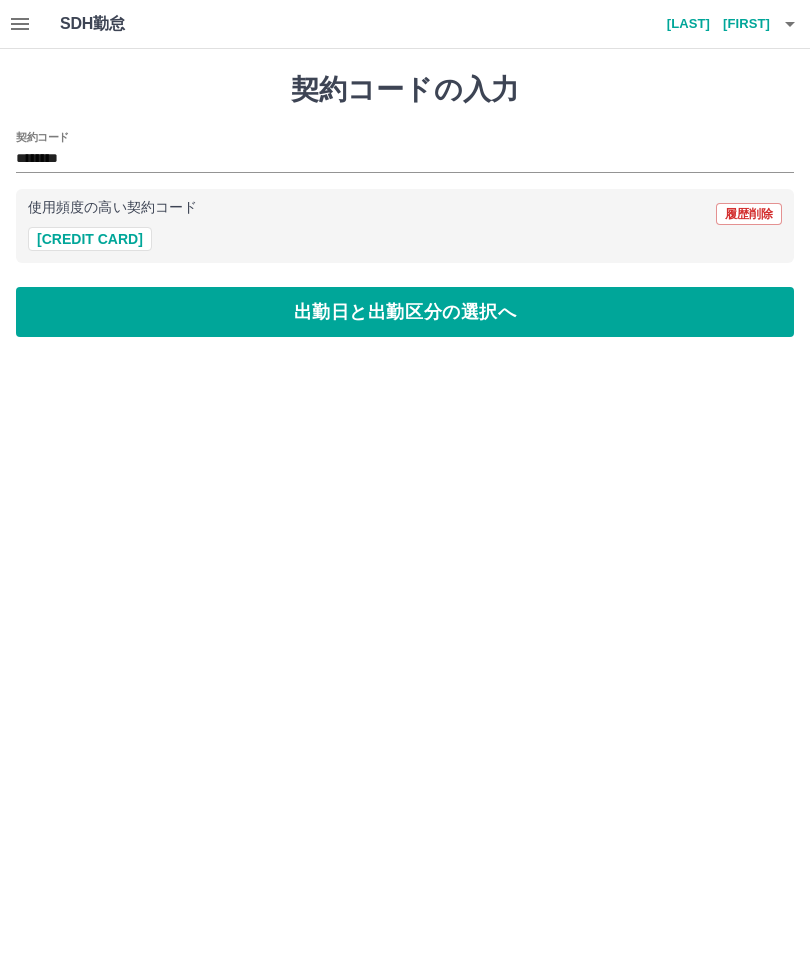 click on "出勤日と出勤区分の選択へ" at bounding box center (405, 312) 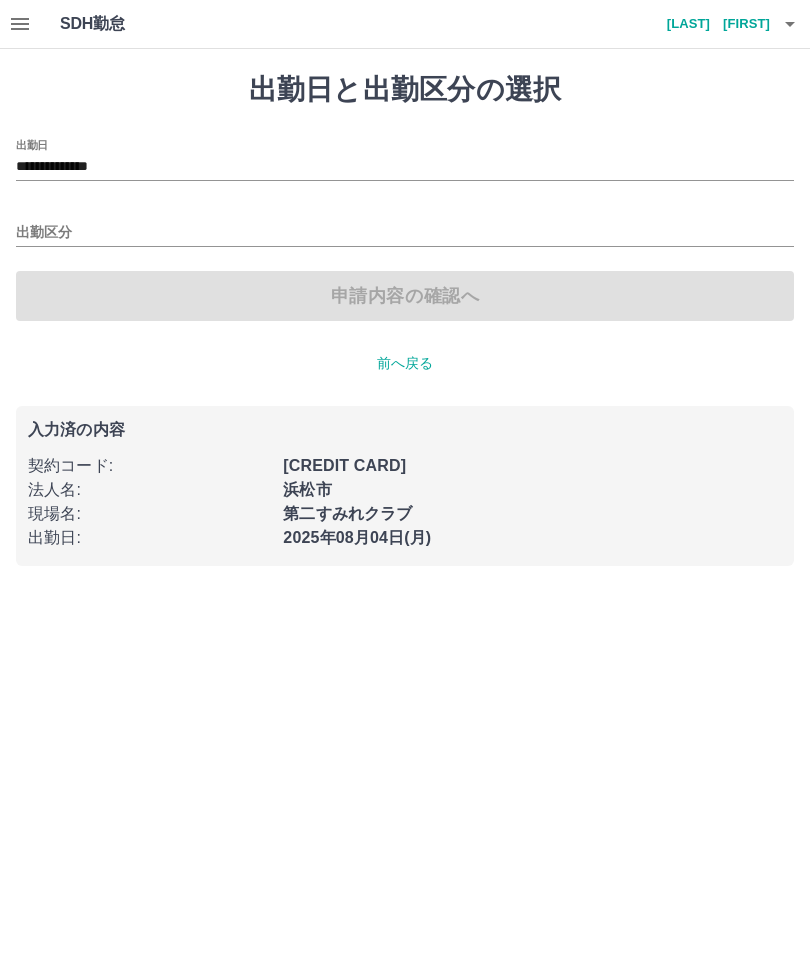 click on "出勤区分" at bounding box center [405, 233] 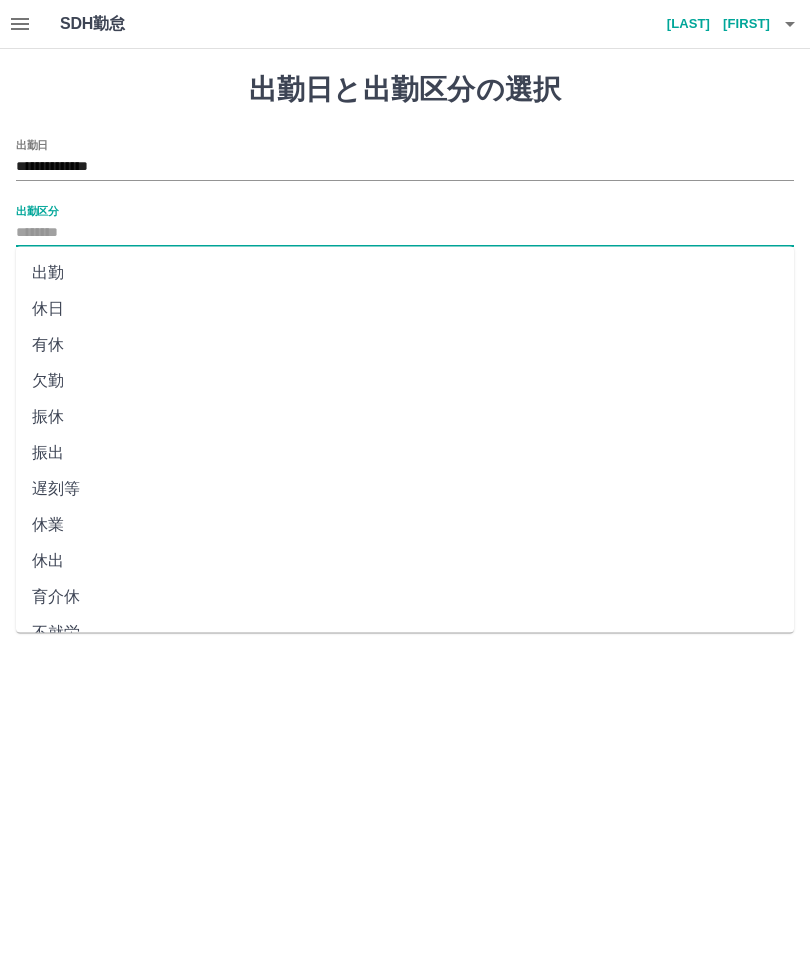 click on "出勤" at bounding box center [405, 273] 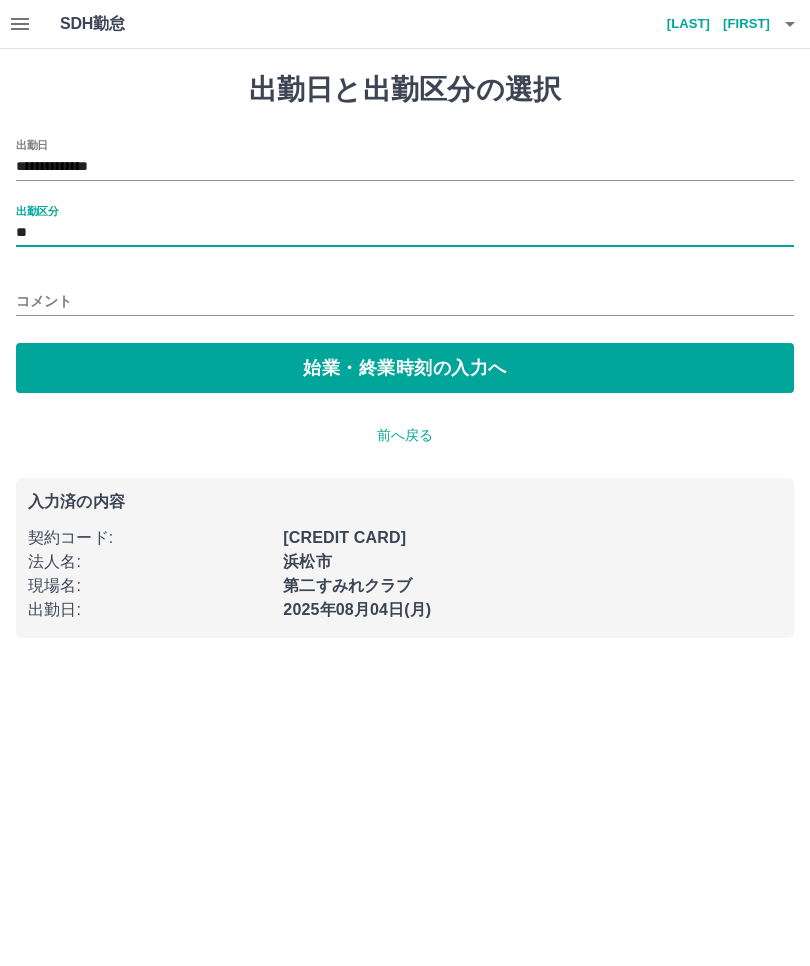 click on "始業・終業時刻の入力へ" at bounding box center (405, 368) 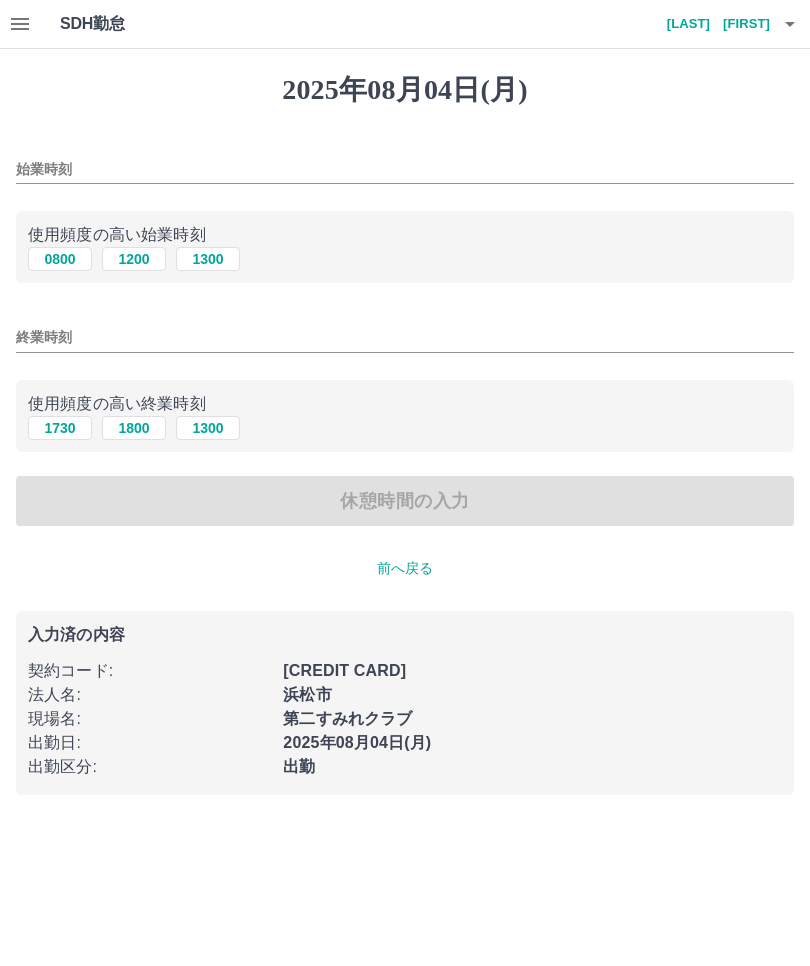 click on "0800" at bounding box center (60, 259) 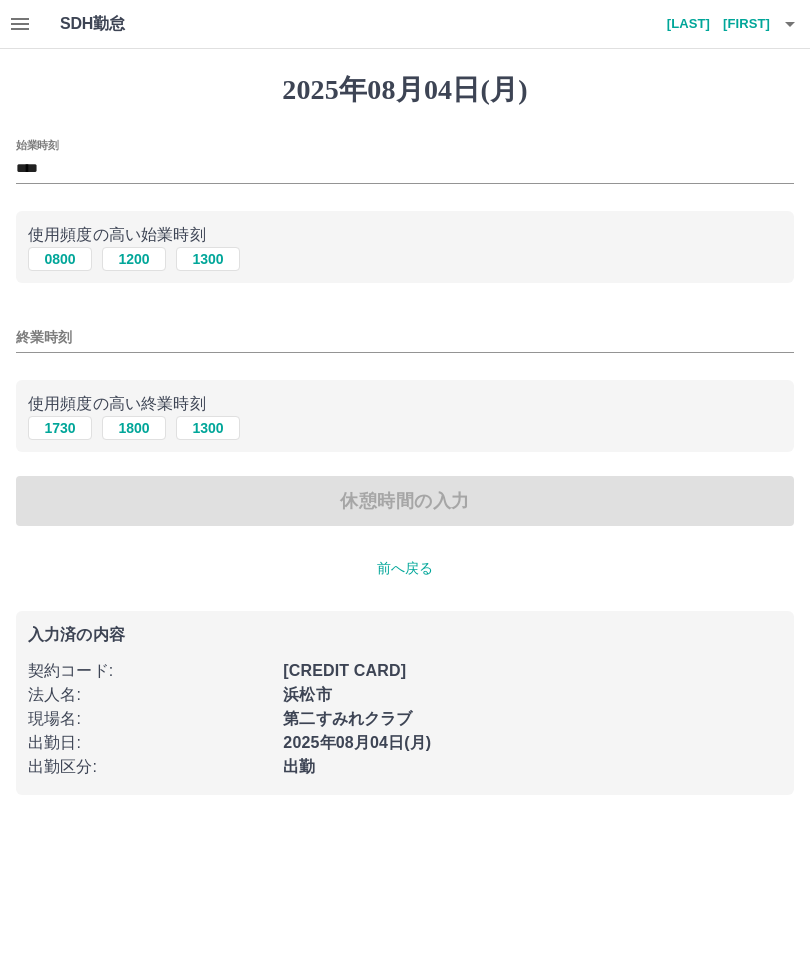 click on "1300" at bounding box center [208, 428] 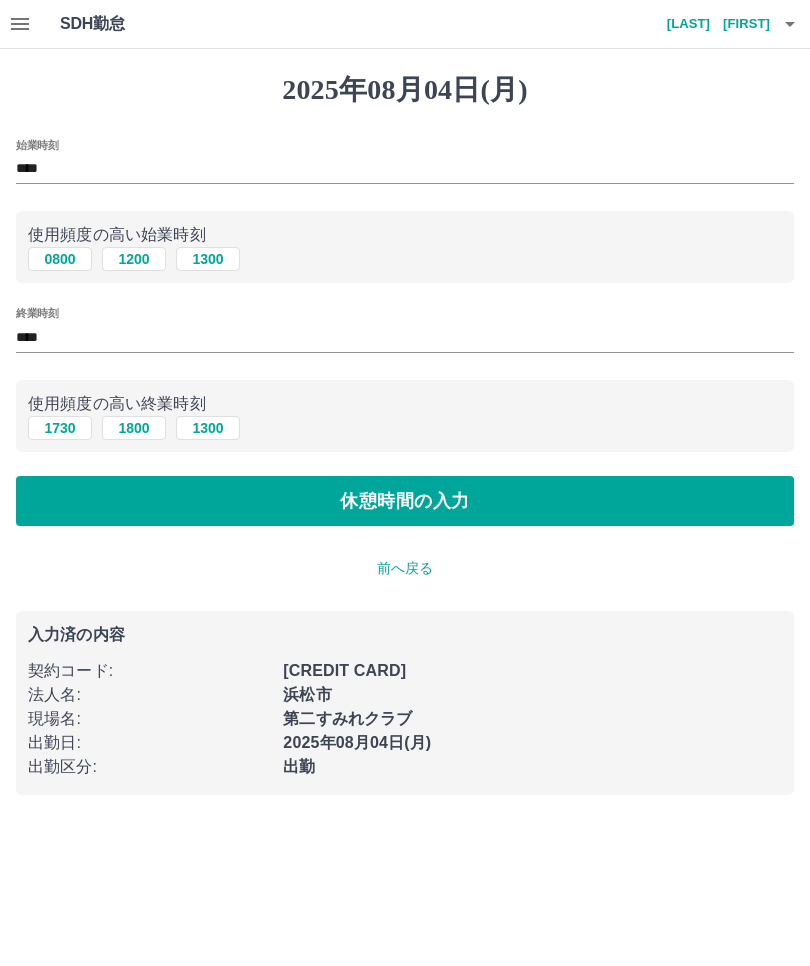 click on "休憩時間の入力" at bounding box center (405, 501) 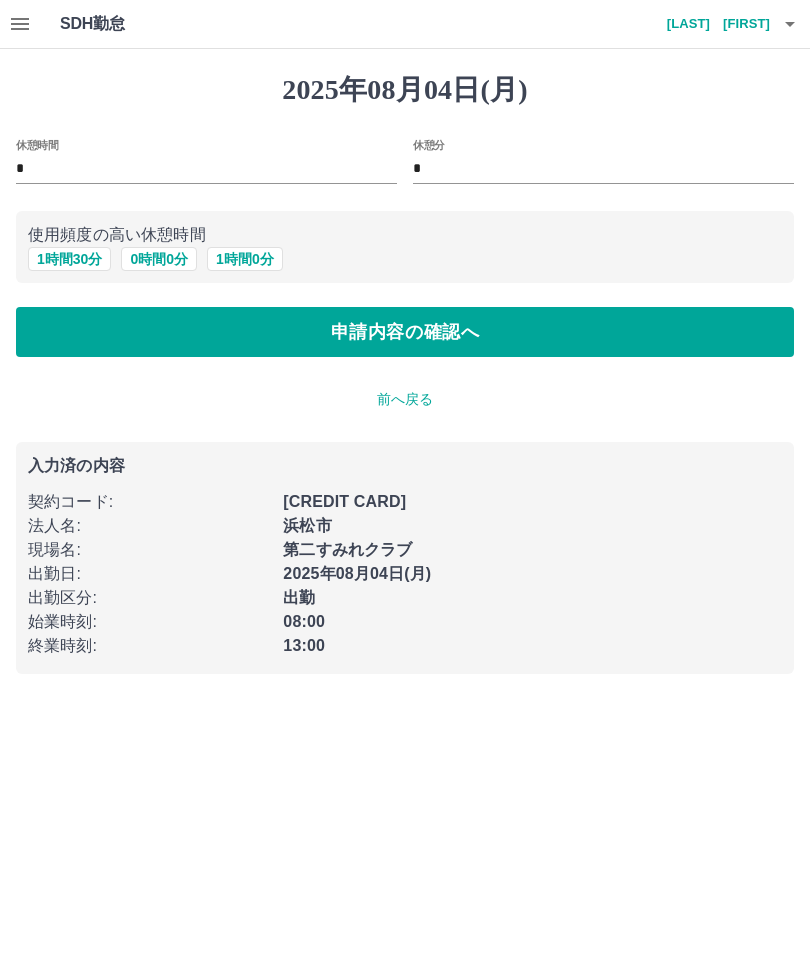 click on "申請内容の確認へ" at bounding box center (405, 332) 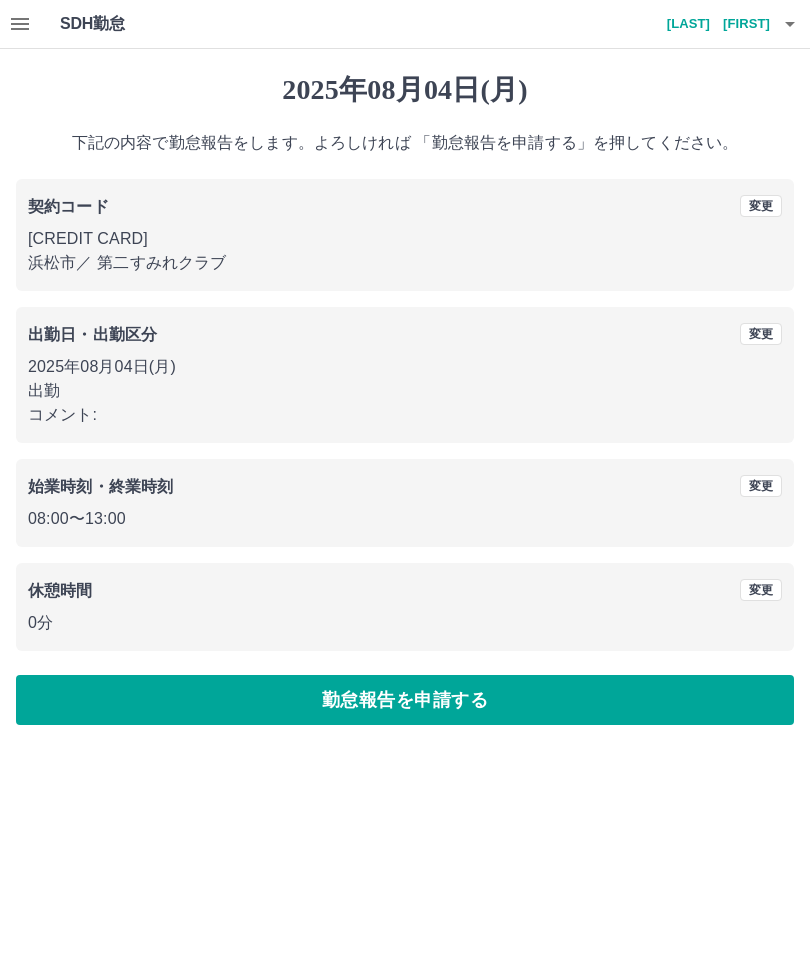 click on "勤怠報告を申請する" at bounding box center [405, 700] 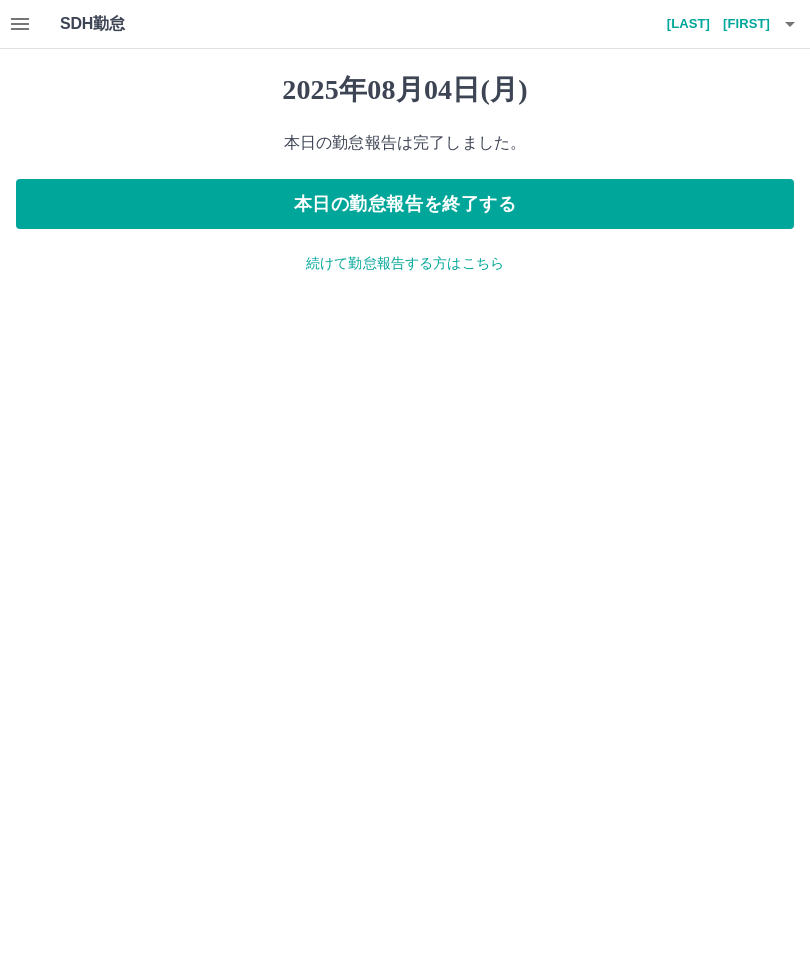click on "本日の勤怠報告を終了する" at bounding box center [405, 204] 